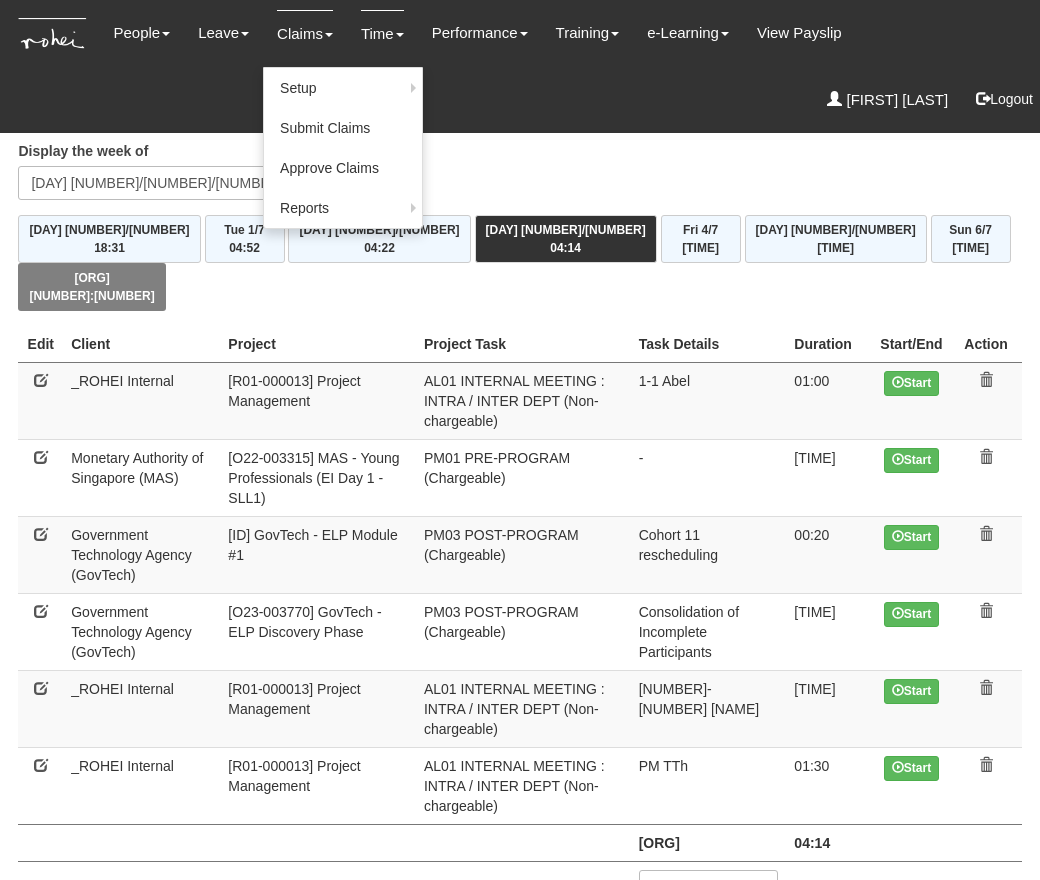 scroll, scrollTop: 0, scrollLeft: 0, axis: both 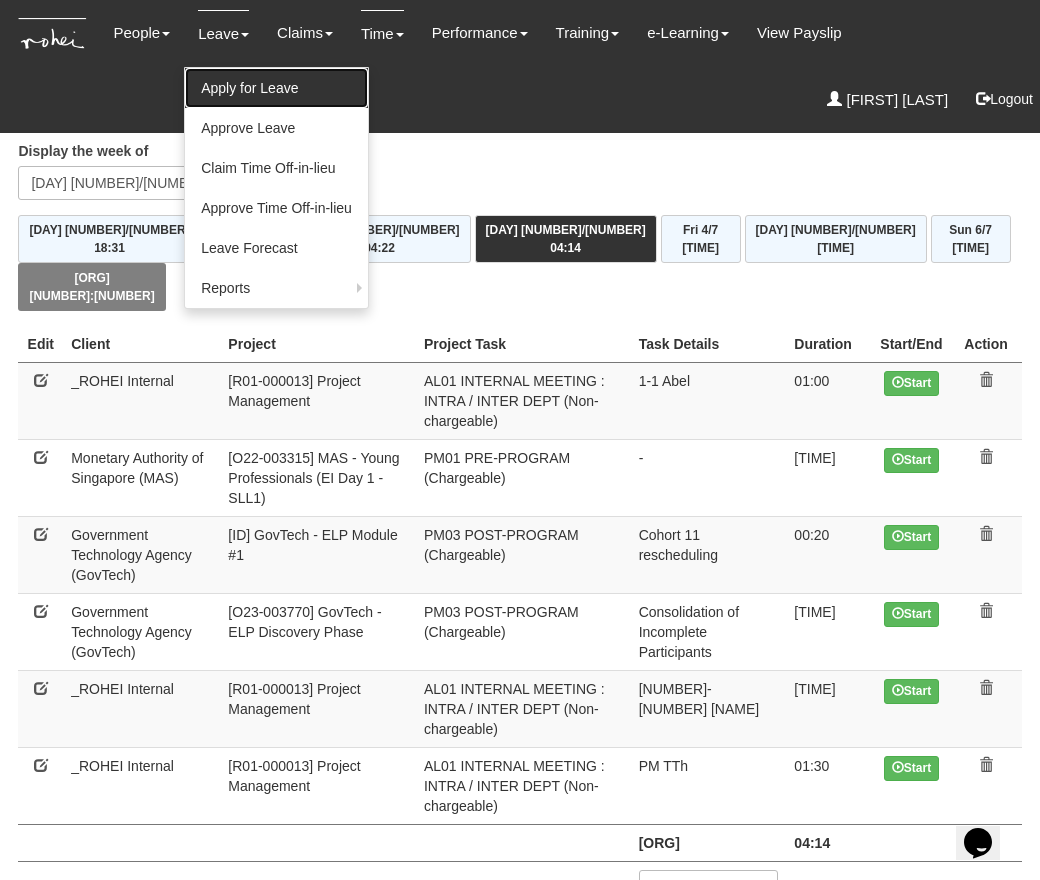 click on "Apply for Leave" at bounding box center [276, 88] 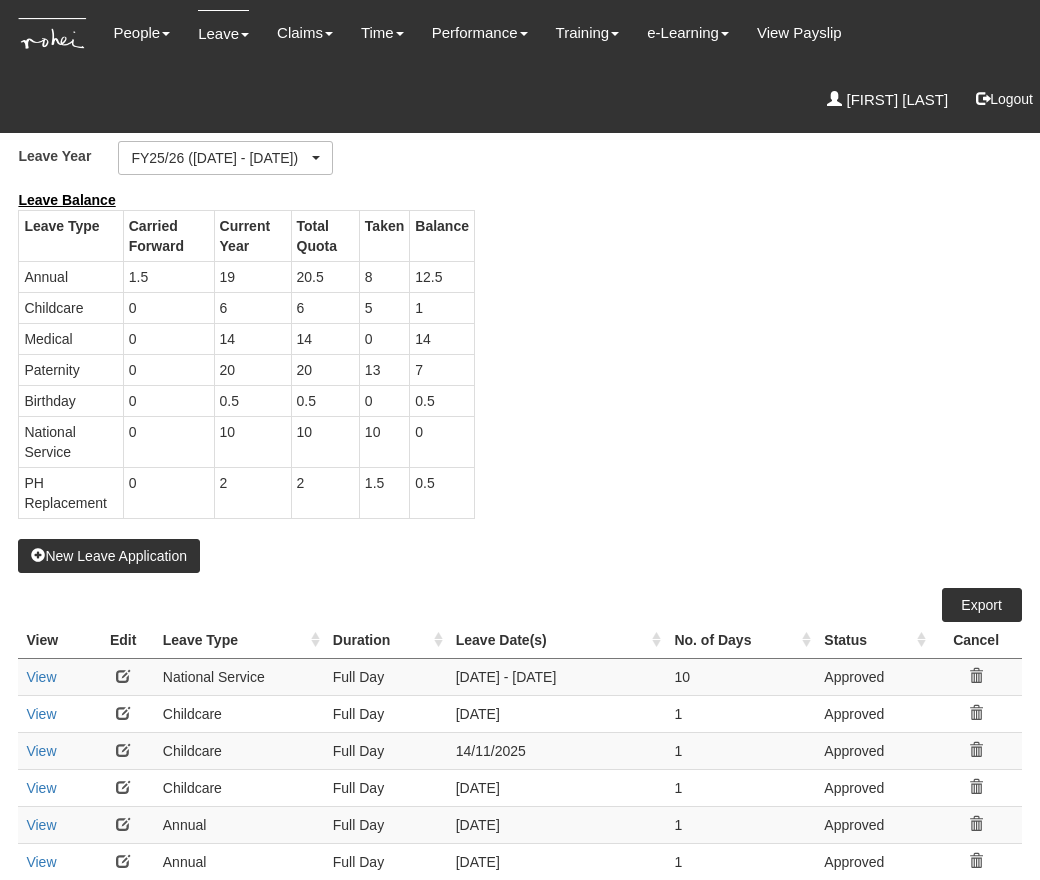scroll, scrollTop: 0, scrollLeft: 0, axis: both 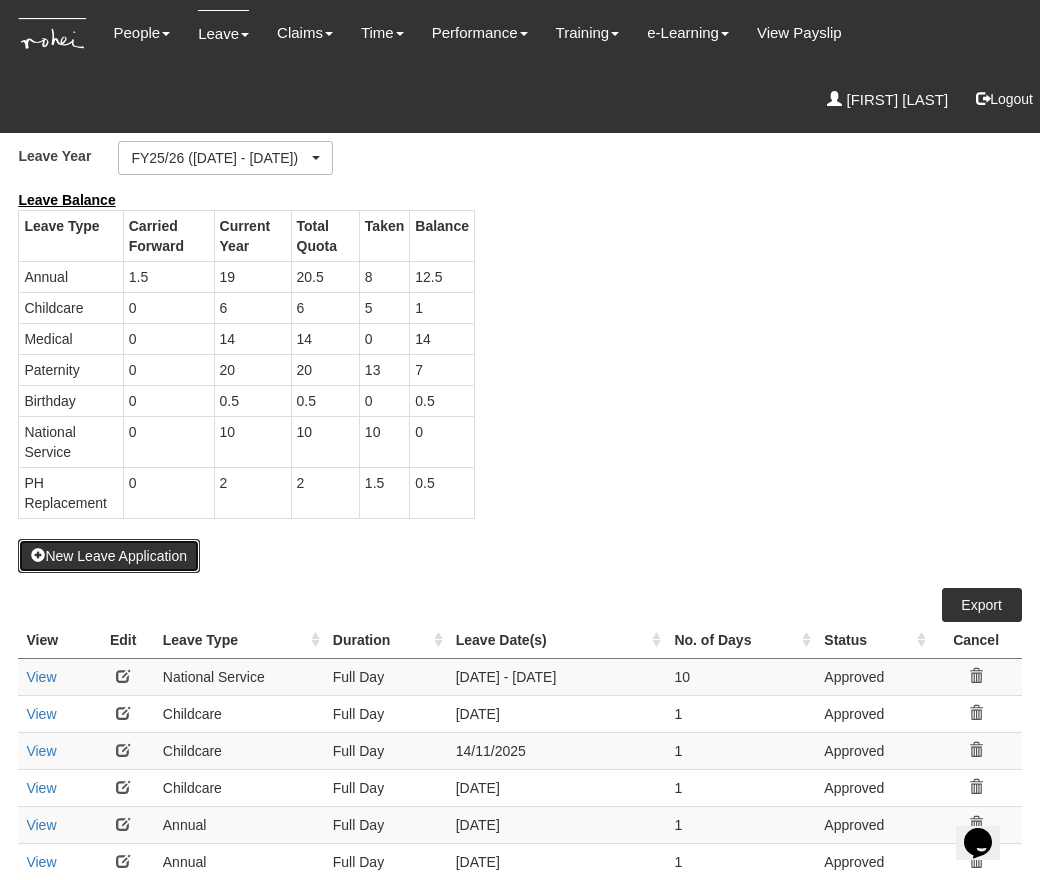 click on "New Leave Application" at bounding box center [109, 556] 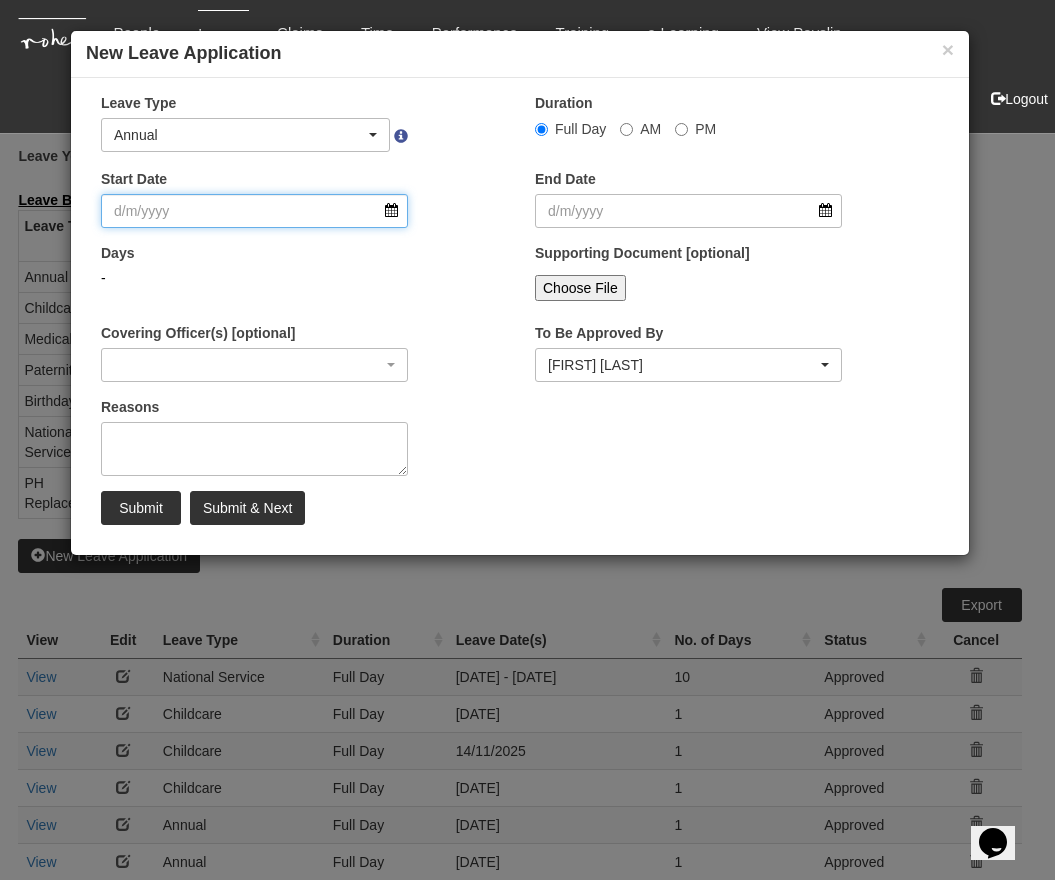 click on "Start Date" at bounding box center [254, 211] 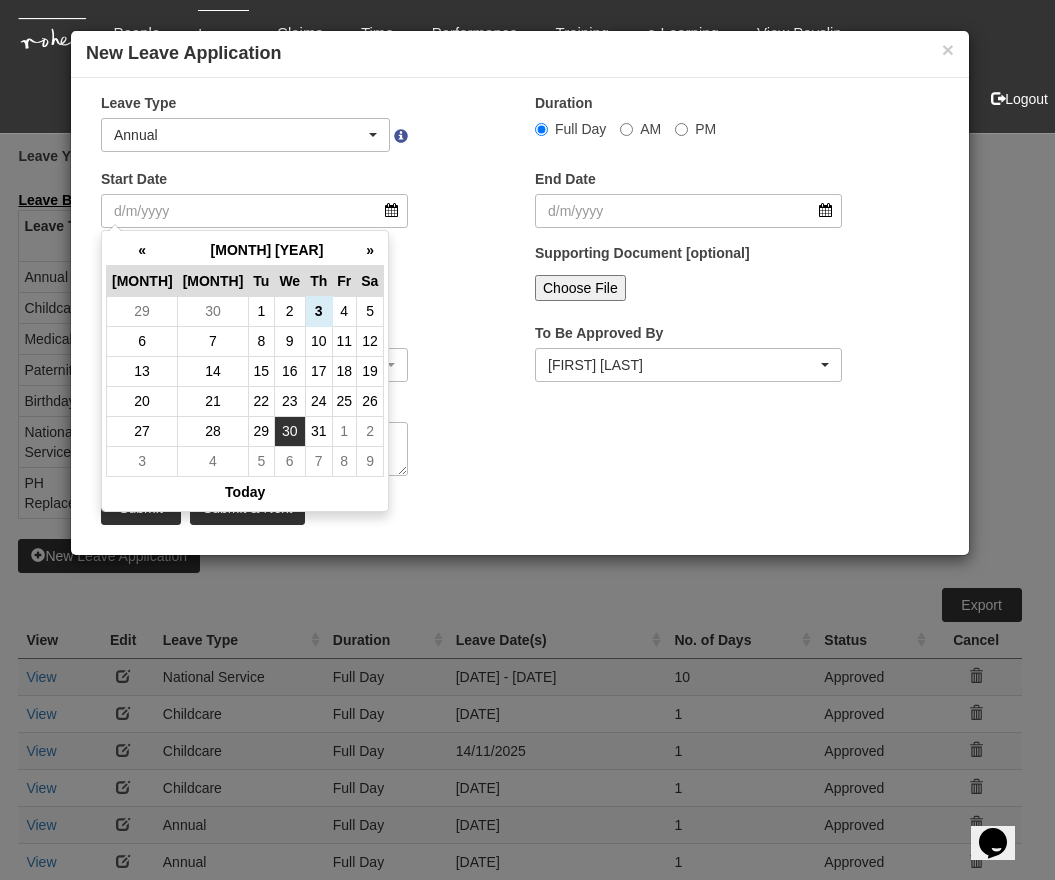 click on "30" at bounding box center (289, 311) 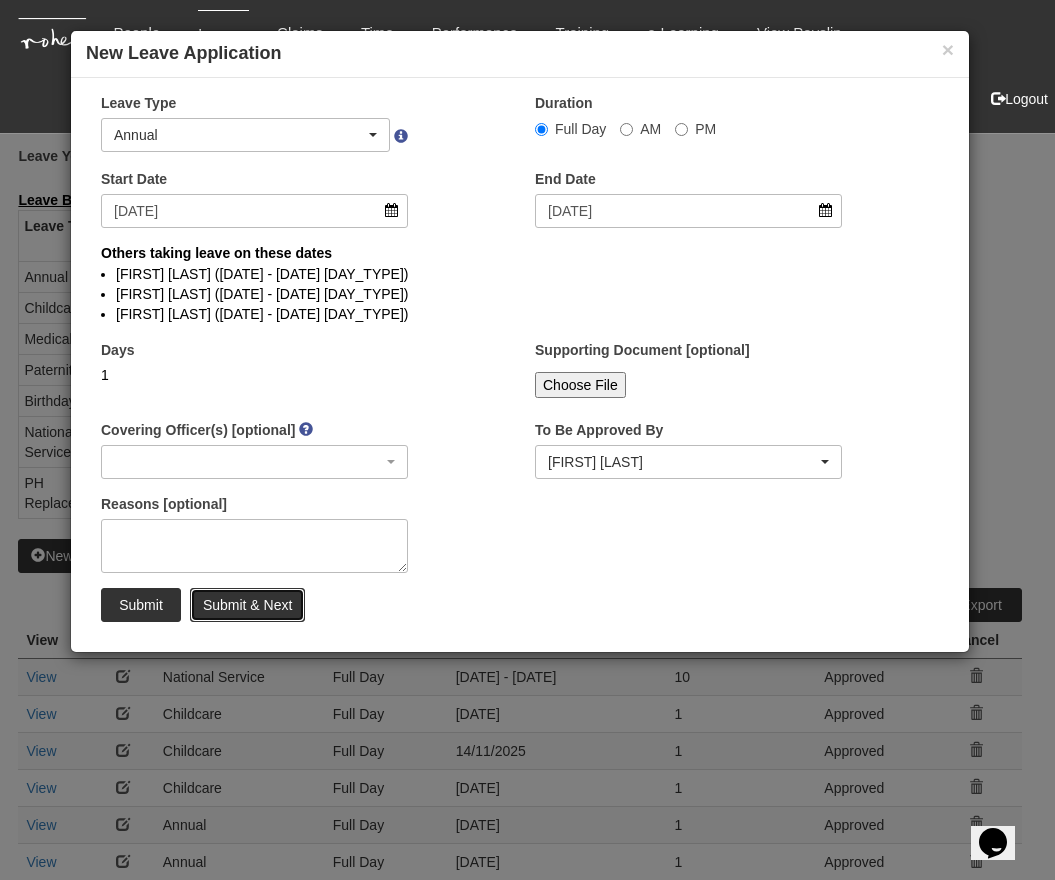 click on "Submit & Next" at bounding box center [247, 605] 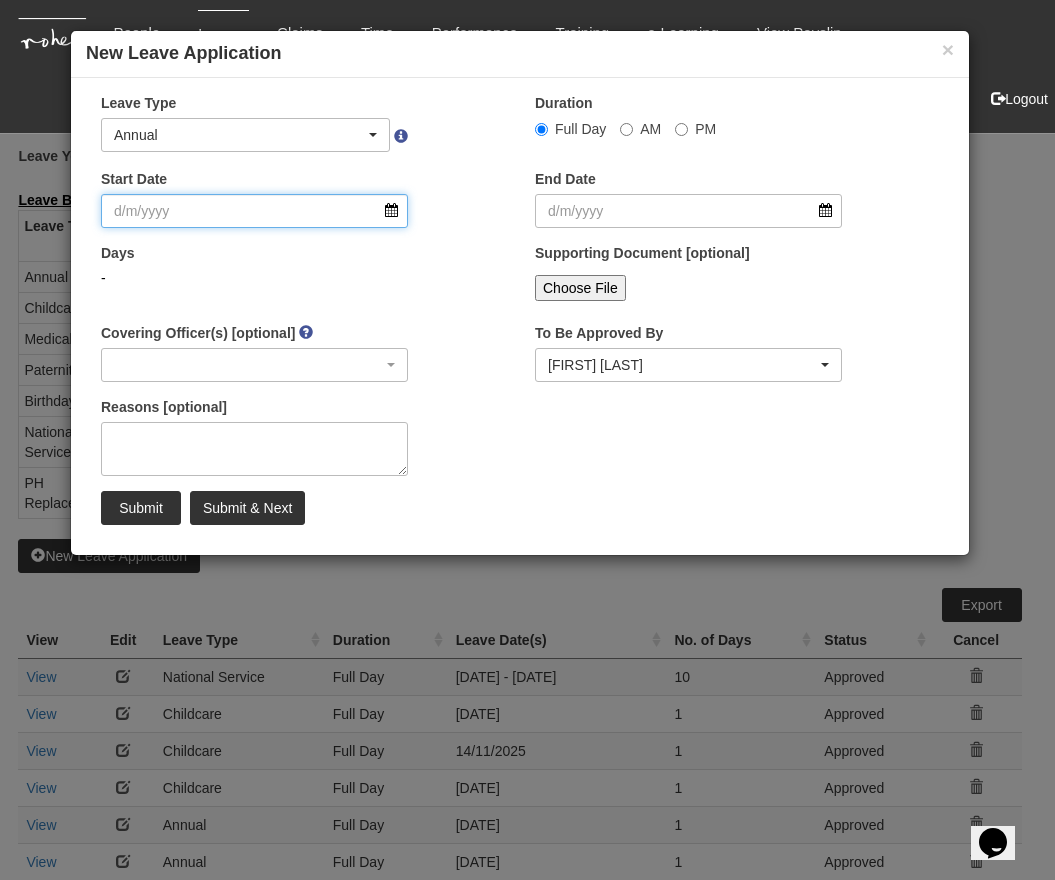 click on "Start Date" at bounding box center (254, 211) 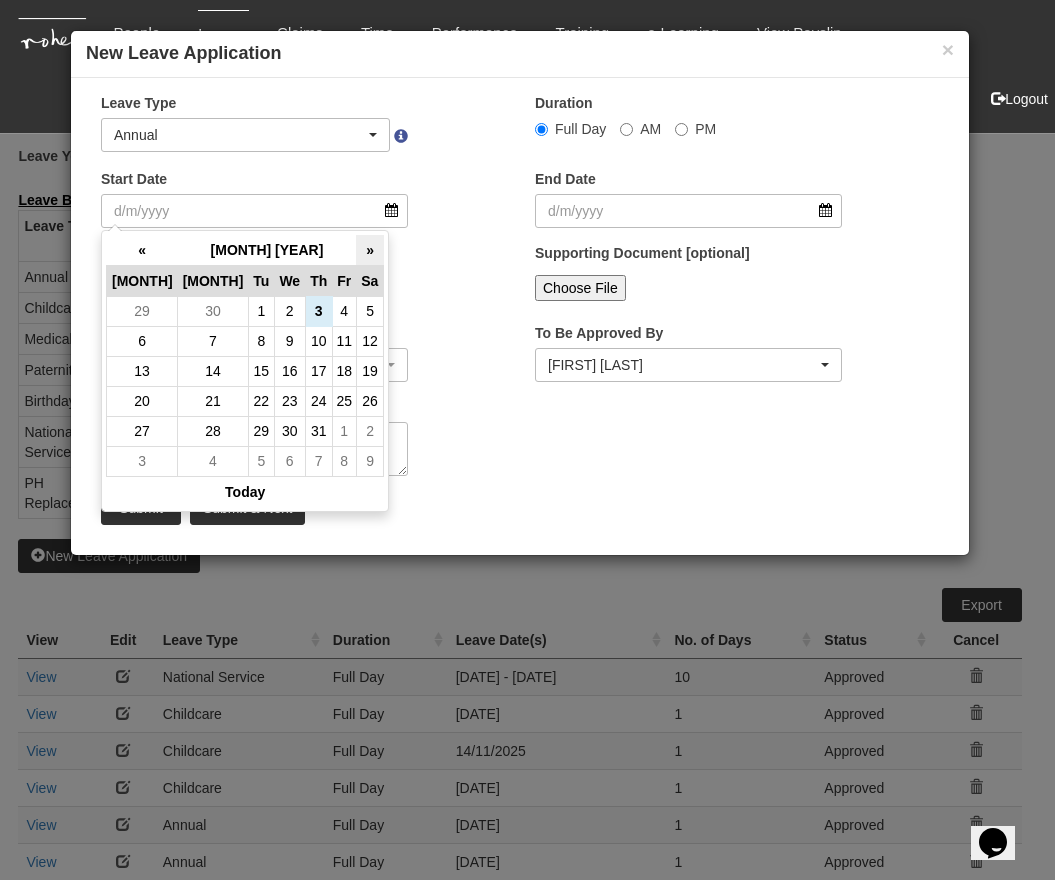 click on "»" at bounding box center [370, 250] 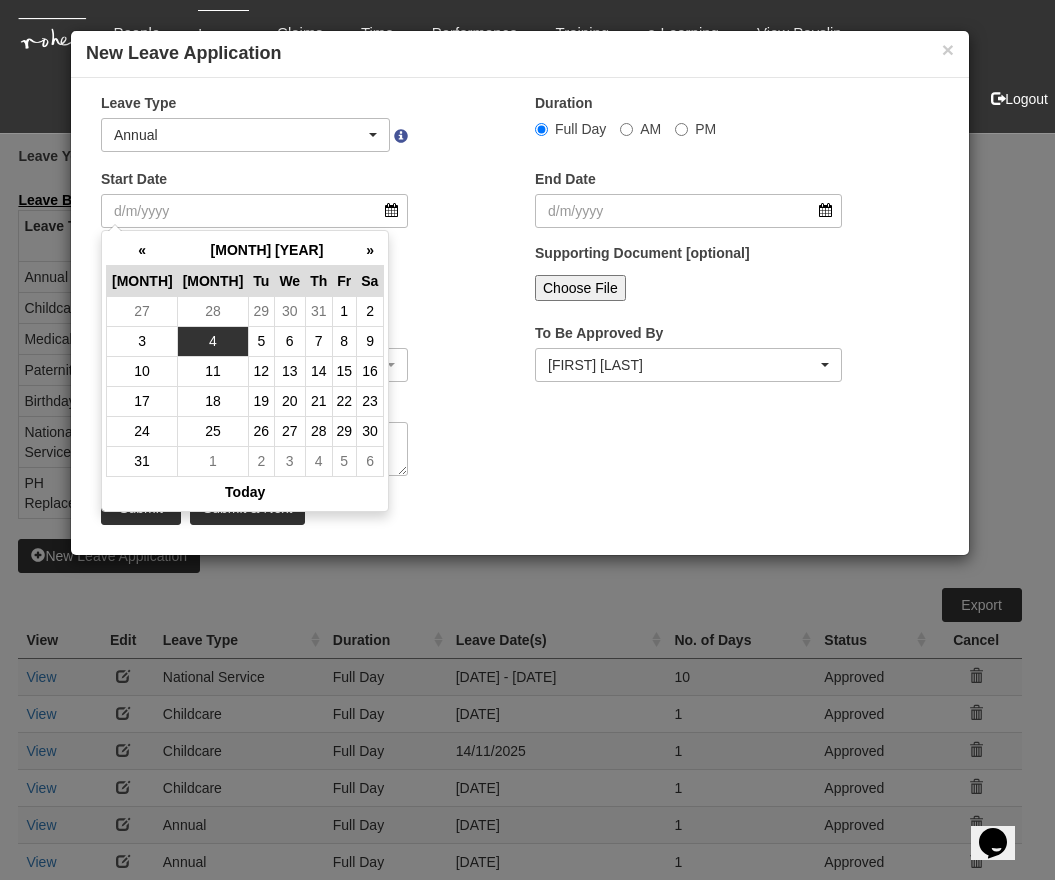 click on "4" at bounding box center (213, 311) 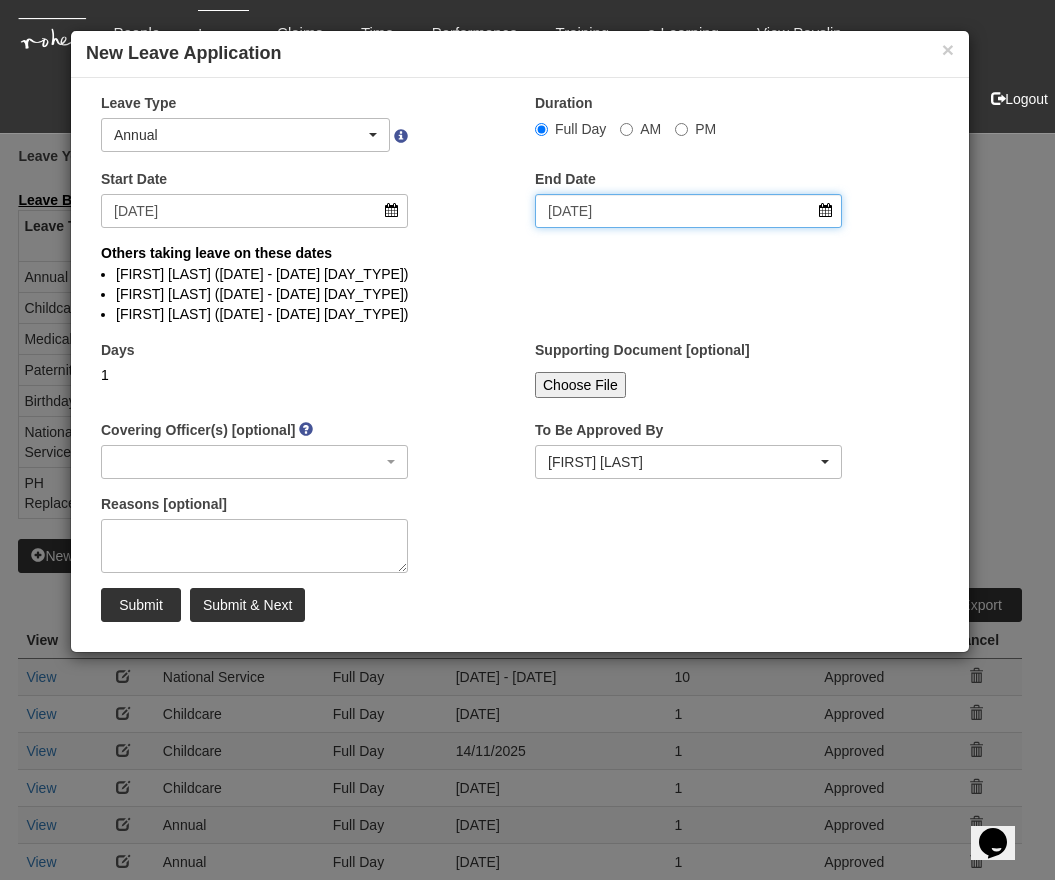 click on "[DATE]" at bounding box center (688, 211) 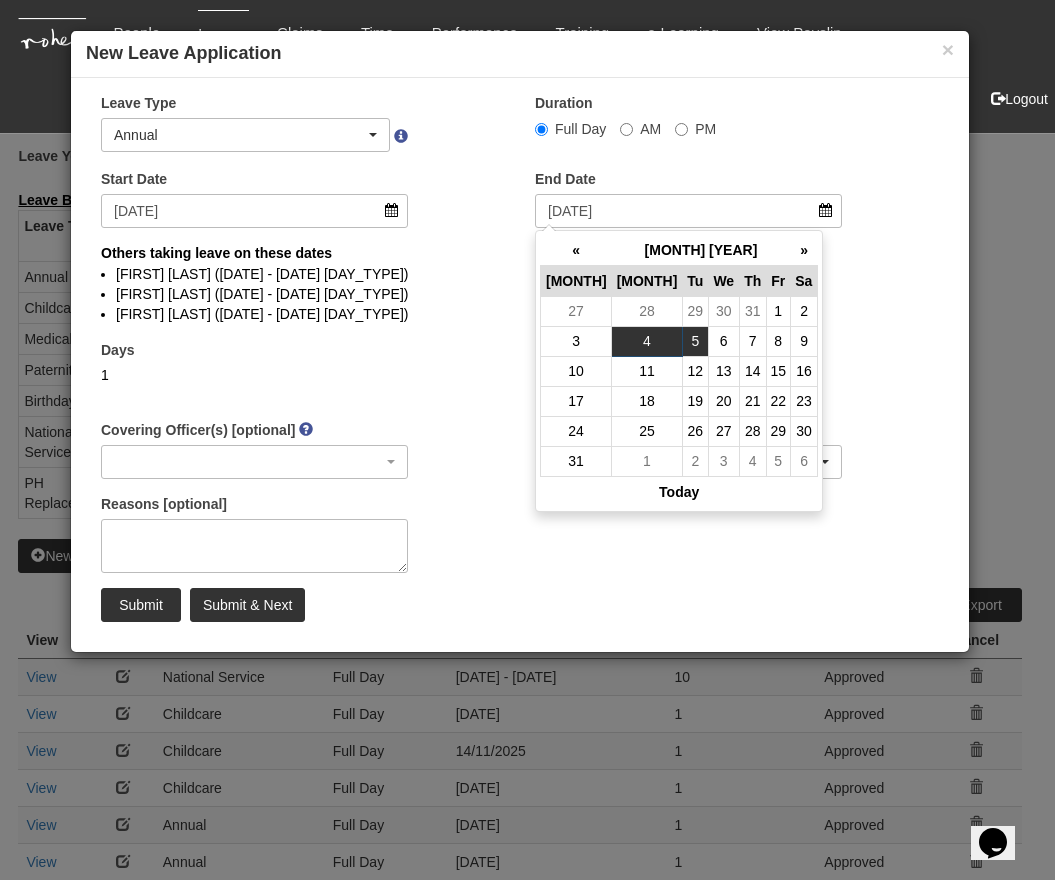 click on "5" at bounding box center (695, 311) 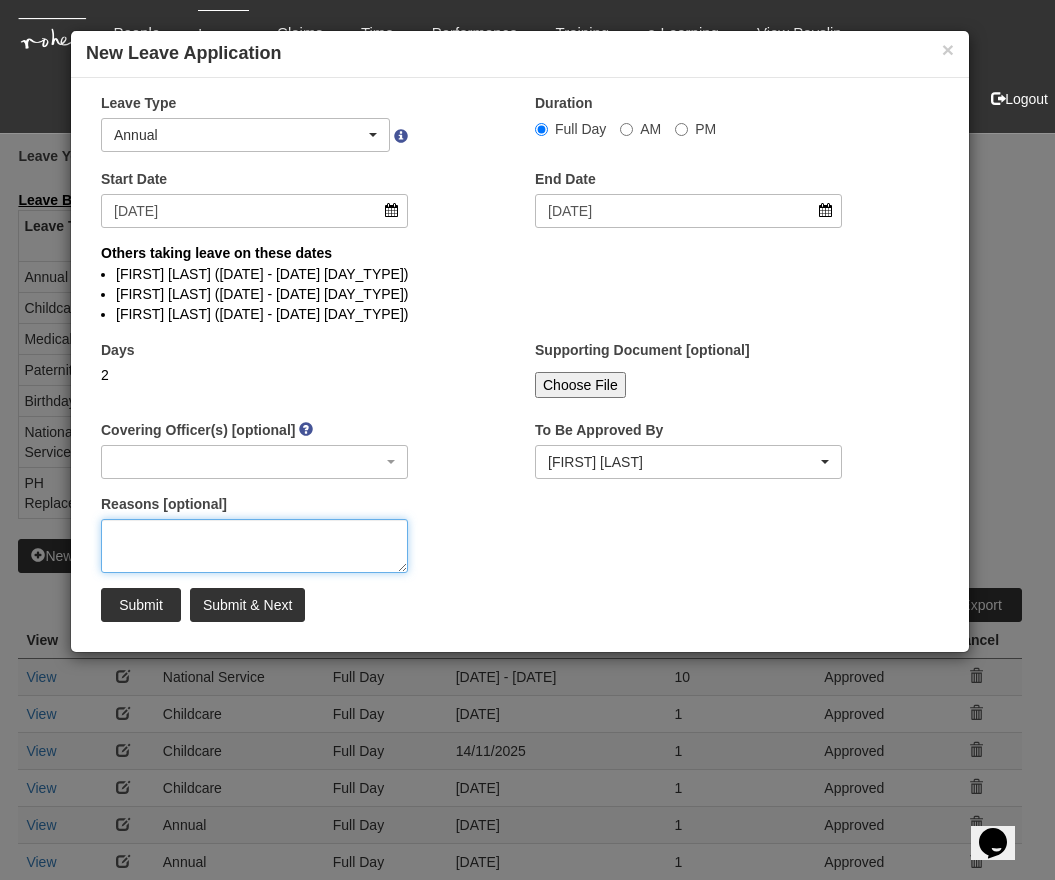 click on "Reasons [optional]" at bounding box center [254, 546] 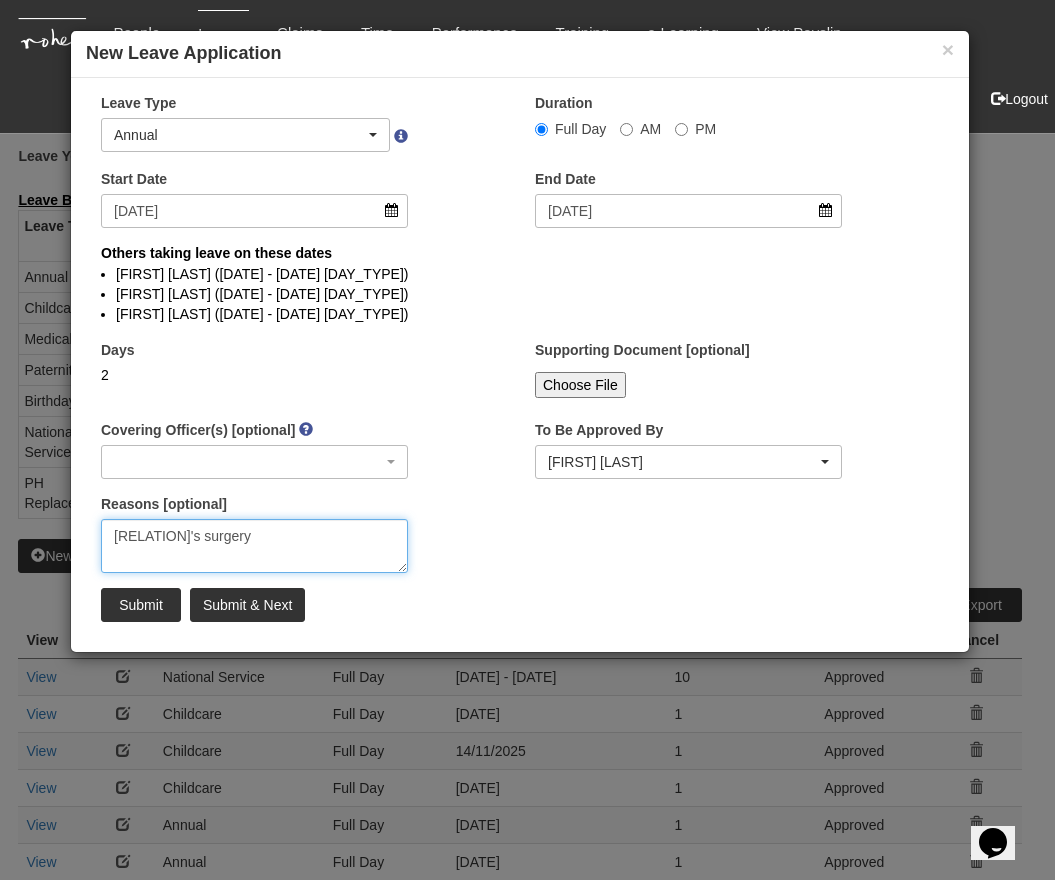 type on "[RELATION]'s surgery" 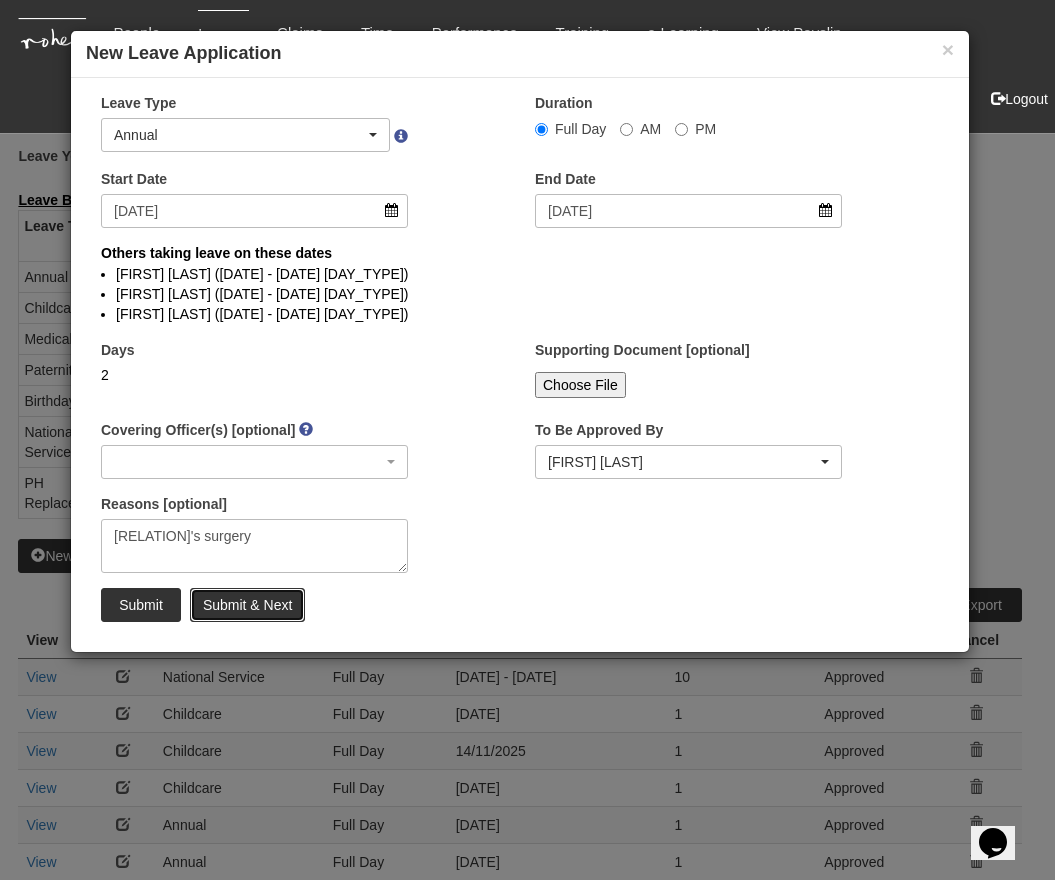 click on "Submit & Next" at bounding box center [247, 605] 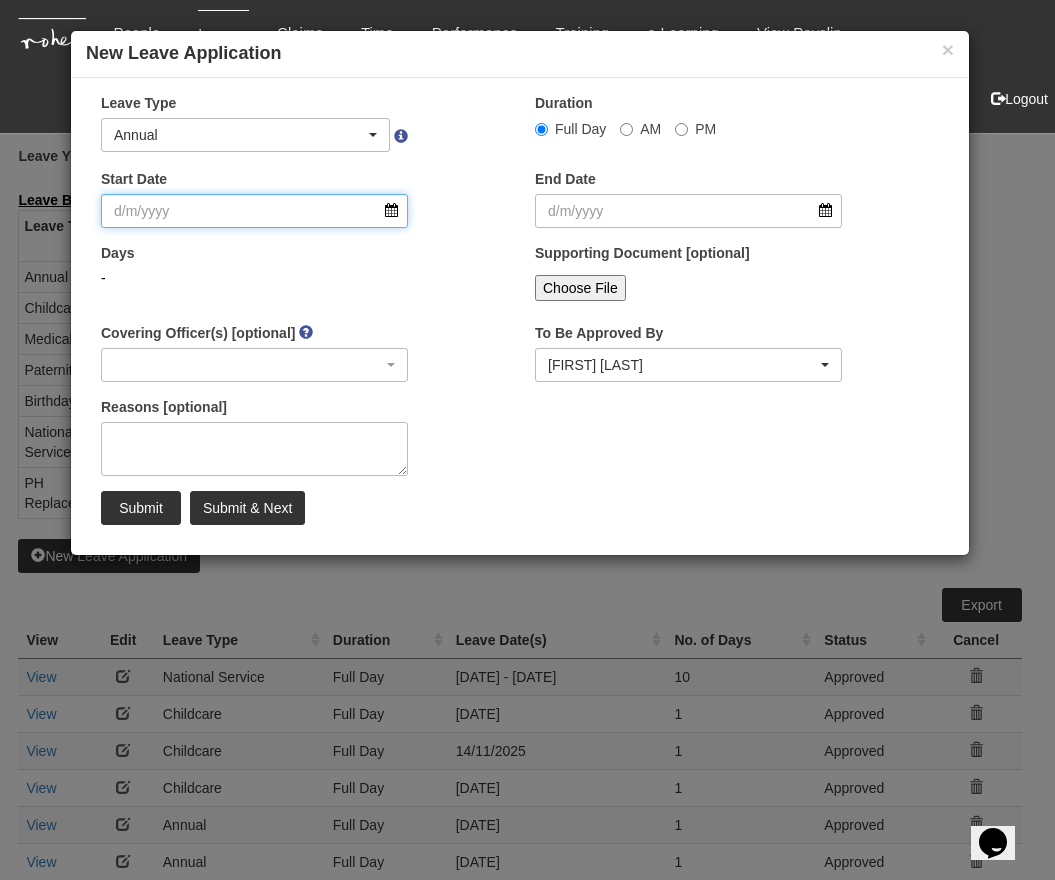 click on "Start Date" at bounding box center [254, 211] 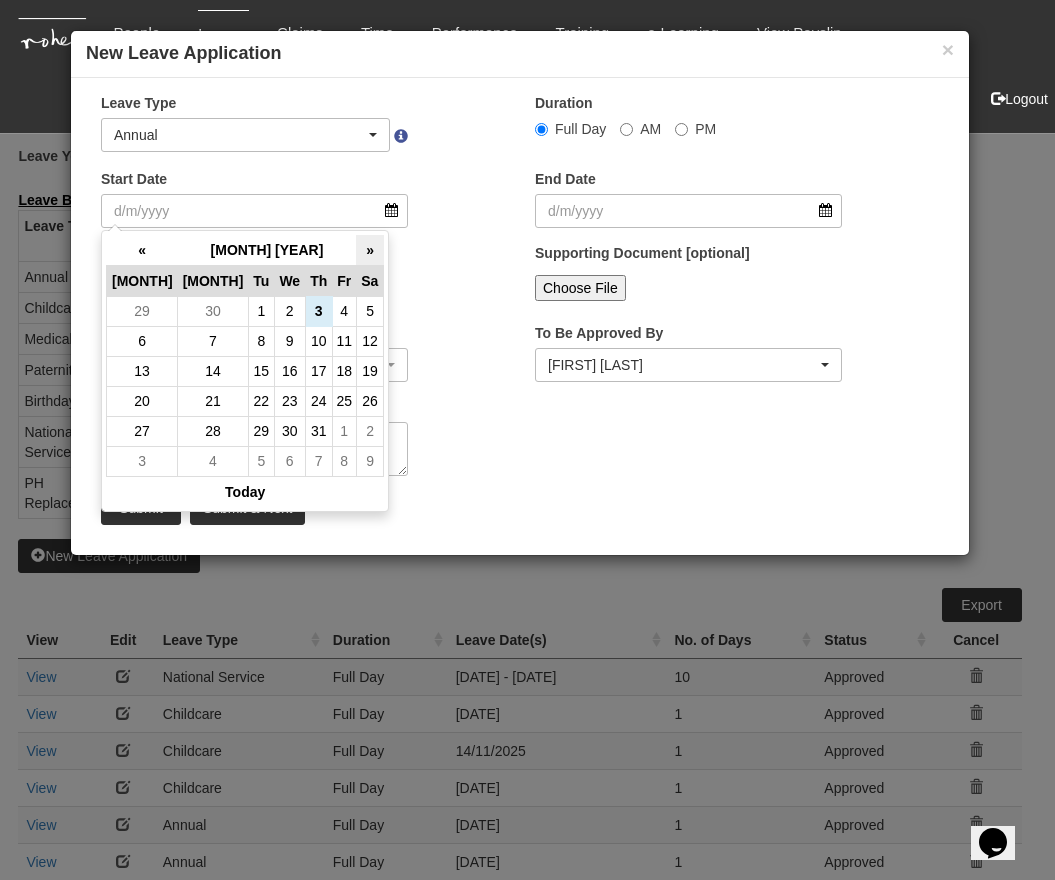click on "»" at bounding box center [370, 250] 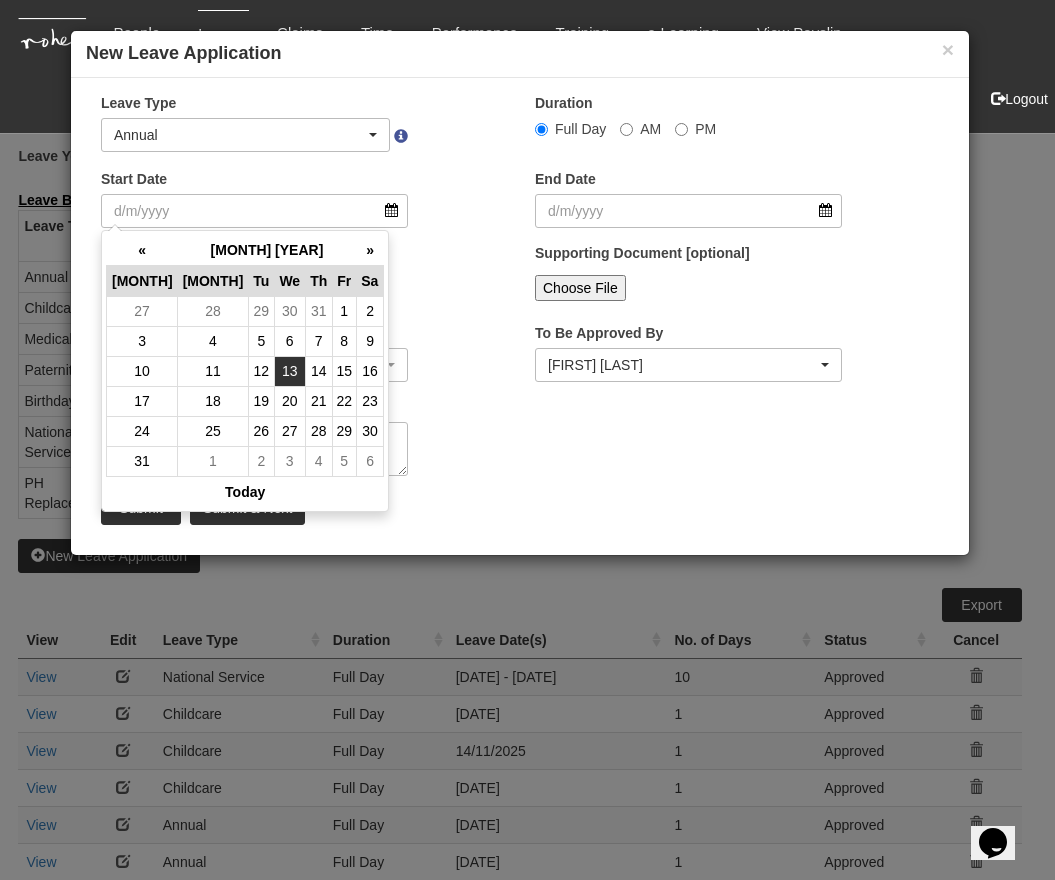 click on "13" at bounding box center [289, 311] 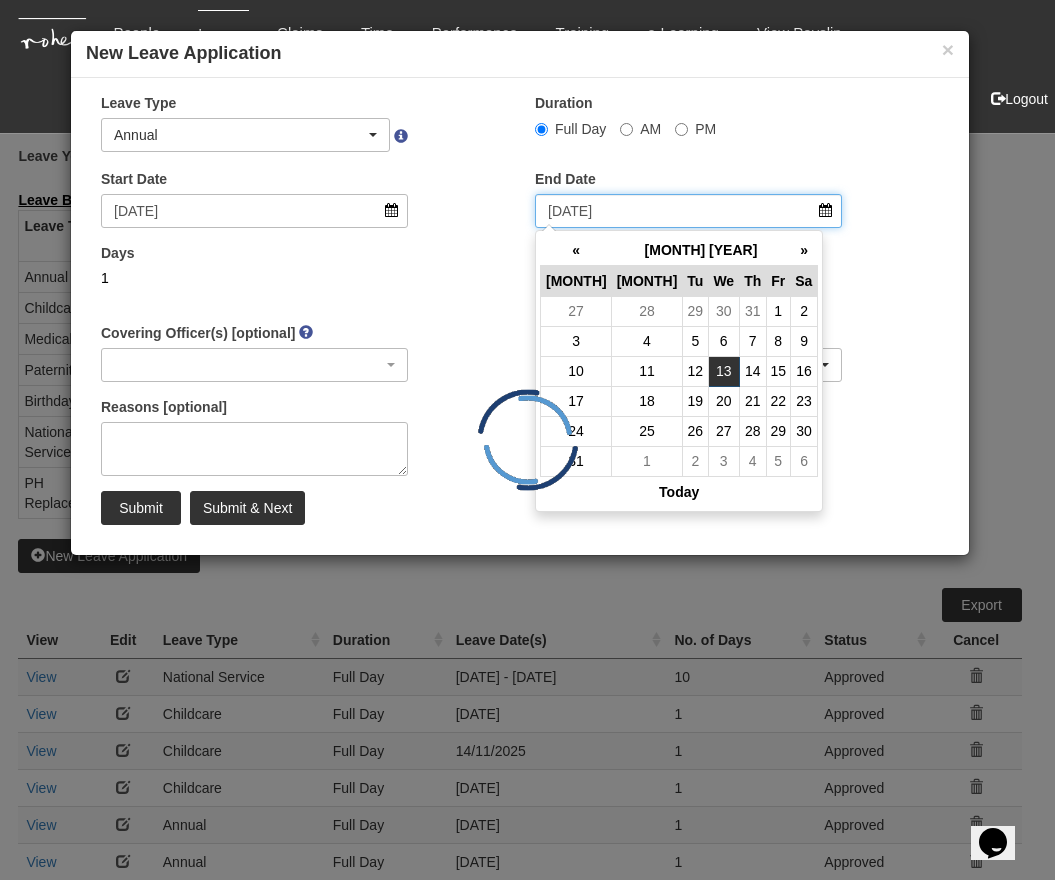 click on "[DATE]" at bounding box center (688, 211) 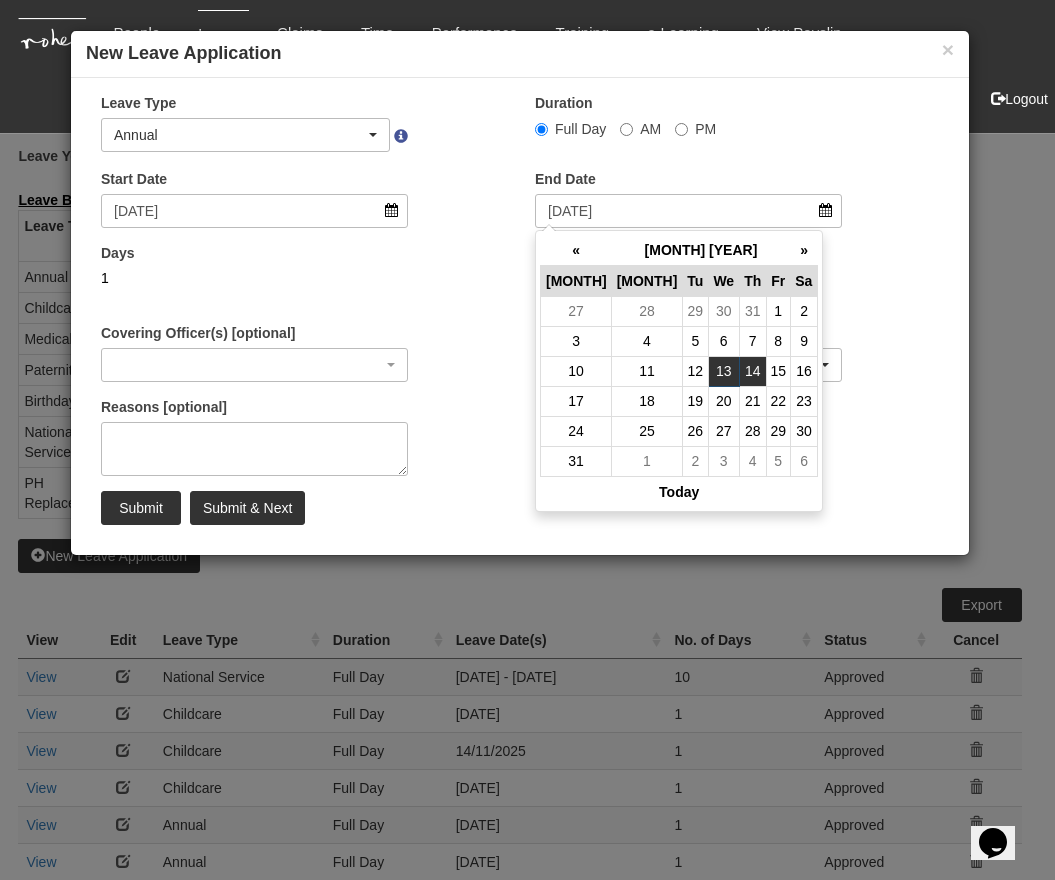click on "14" at bounding box center (752, 311) 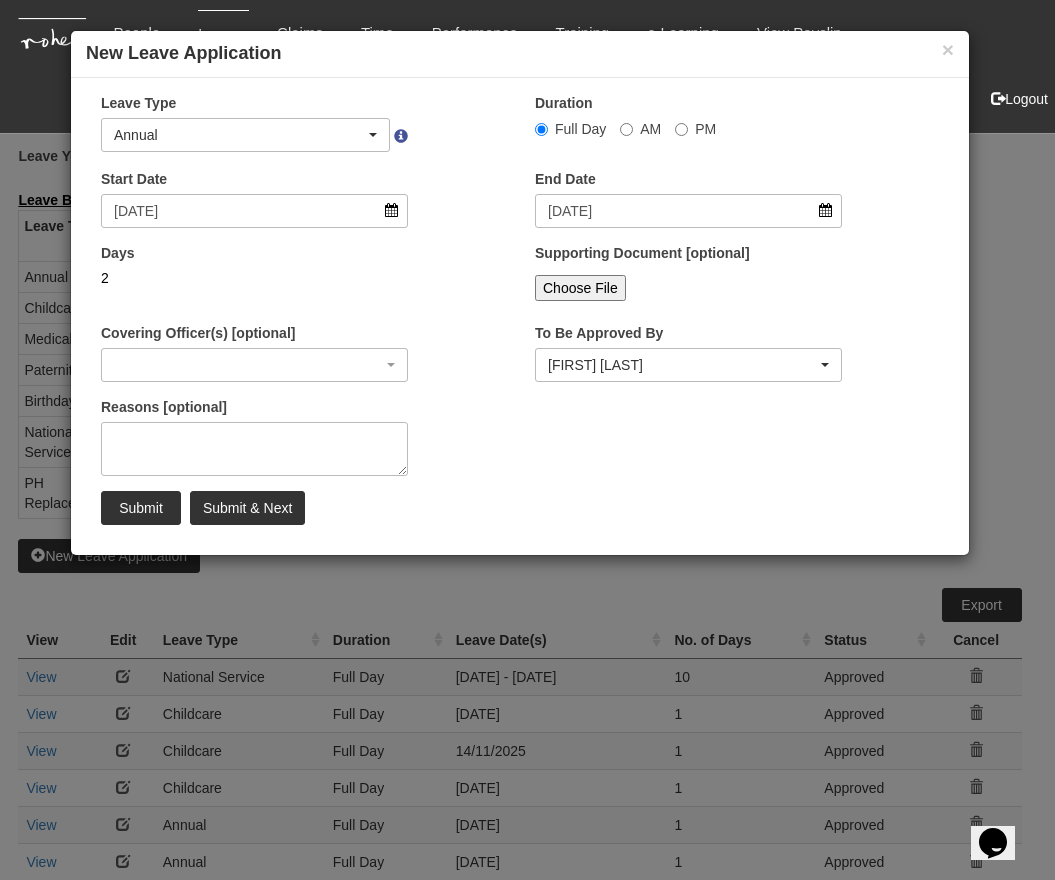 click on "Days
[NUMBER]" at bounding box center [303, 280] 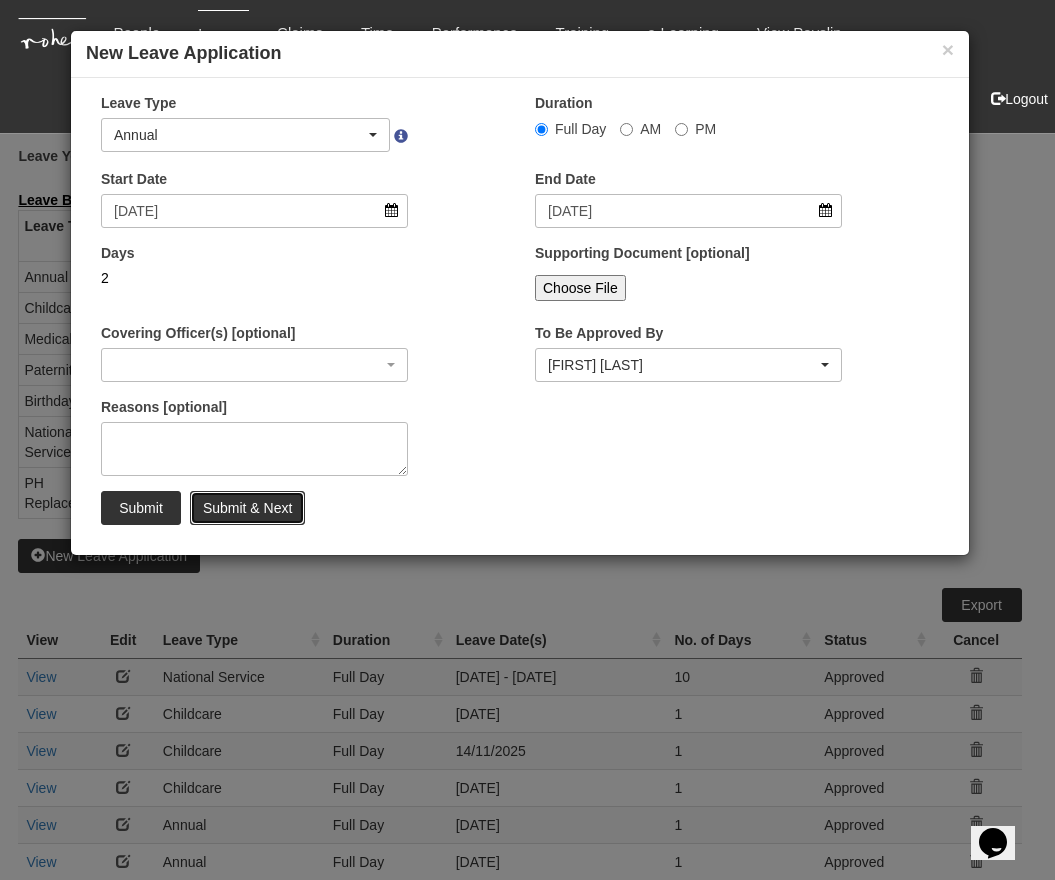 click on "Submit & Next" at bounding box center (247, 508) 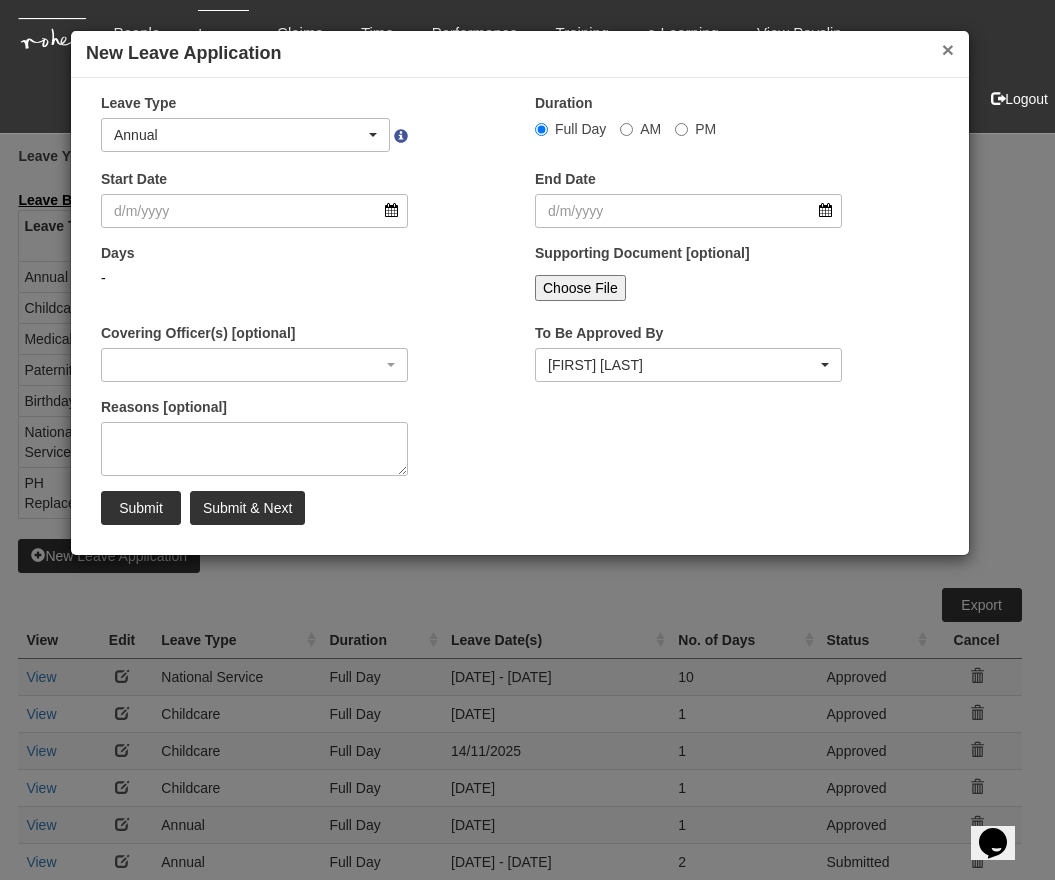 click on "×" at bounding box center [948, 49] 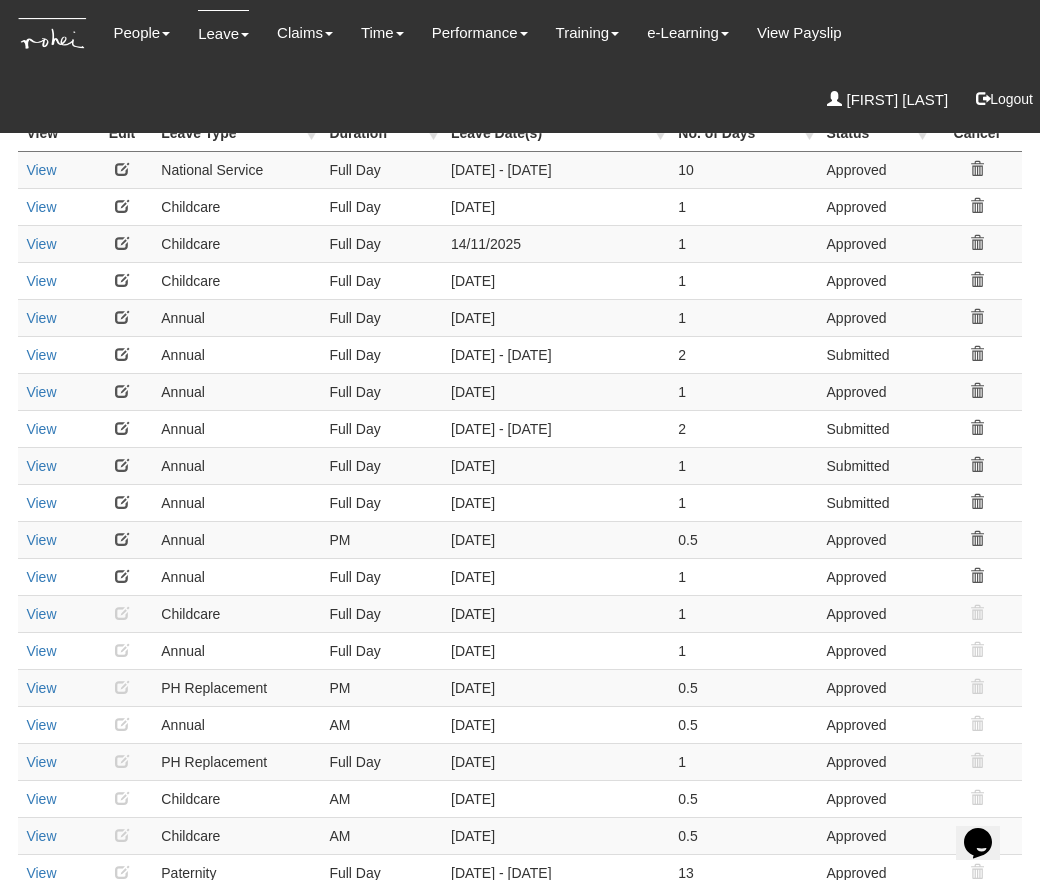 scroll, scrollTop: 503, scrollLeft: 0, axis: vertical 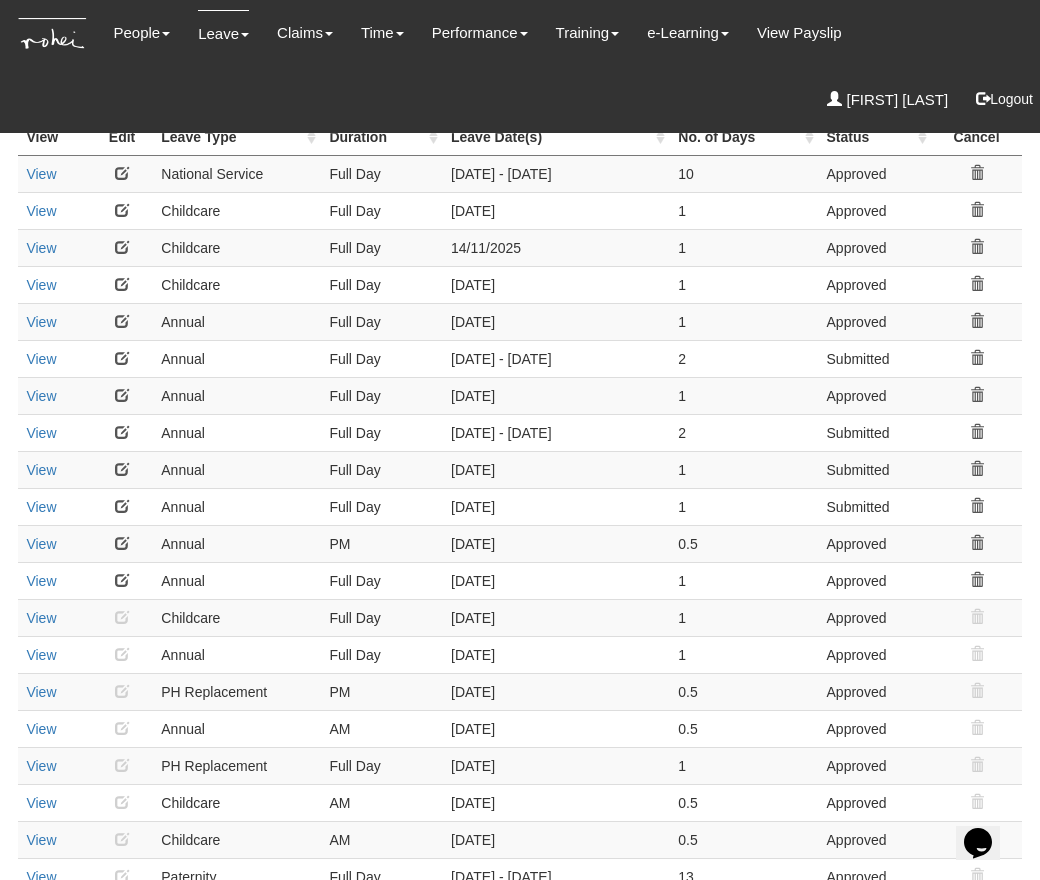 click at bounding box center (977, 469) 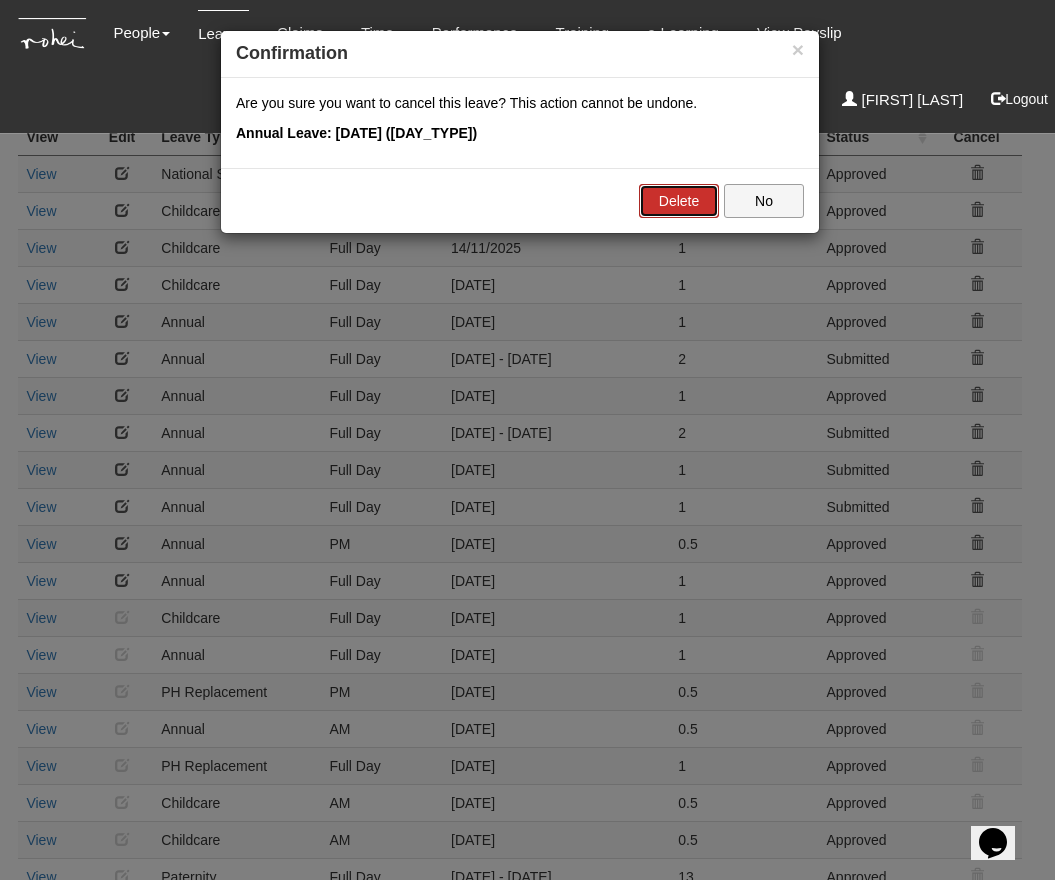 click on "Delete" at bounding box center (679, 201) 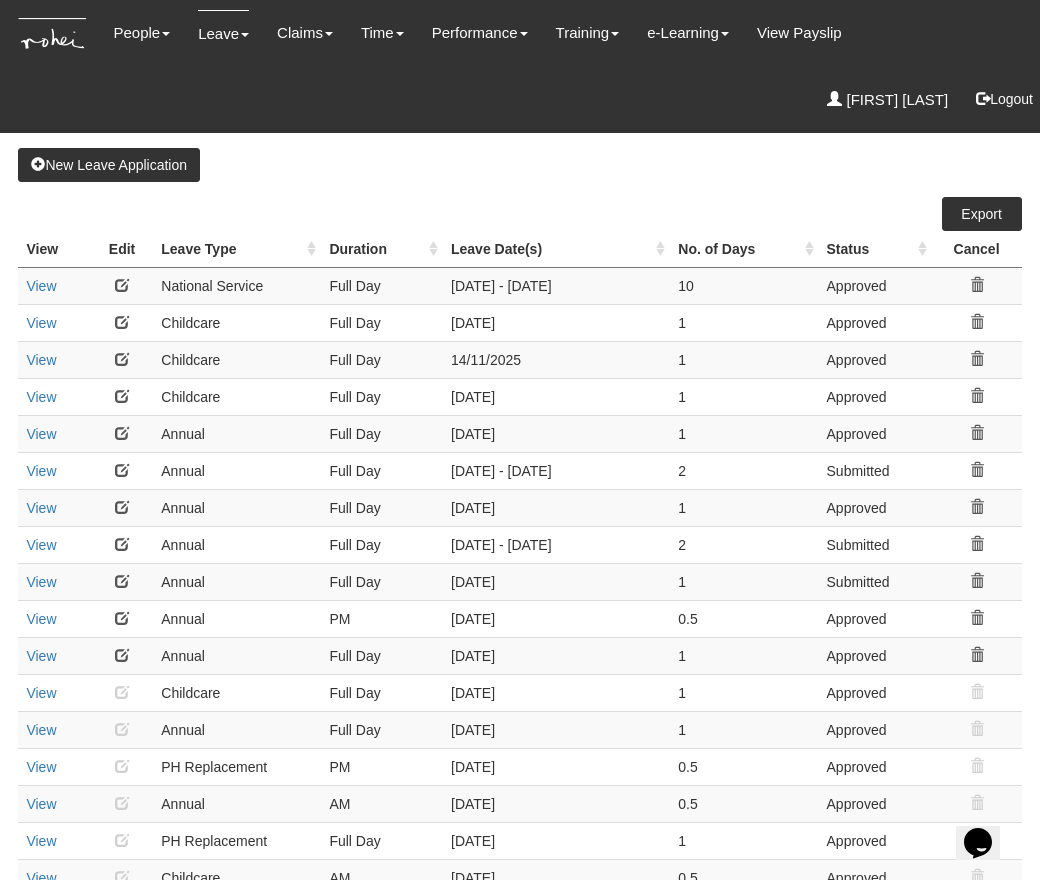 scroll, scrollTop: 198, scrollLeft: 0, axis: vertical 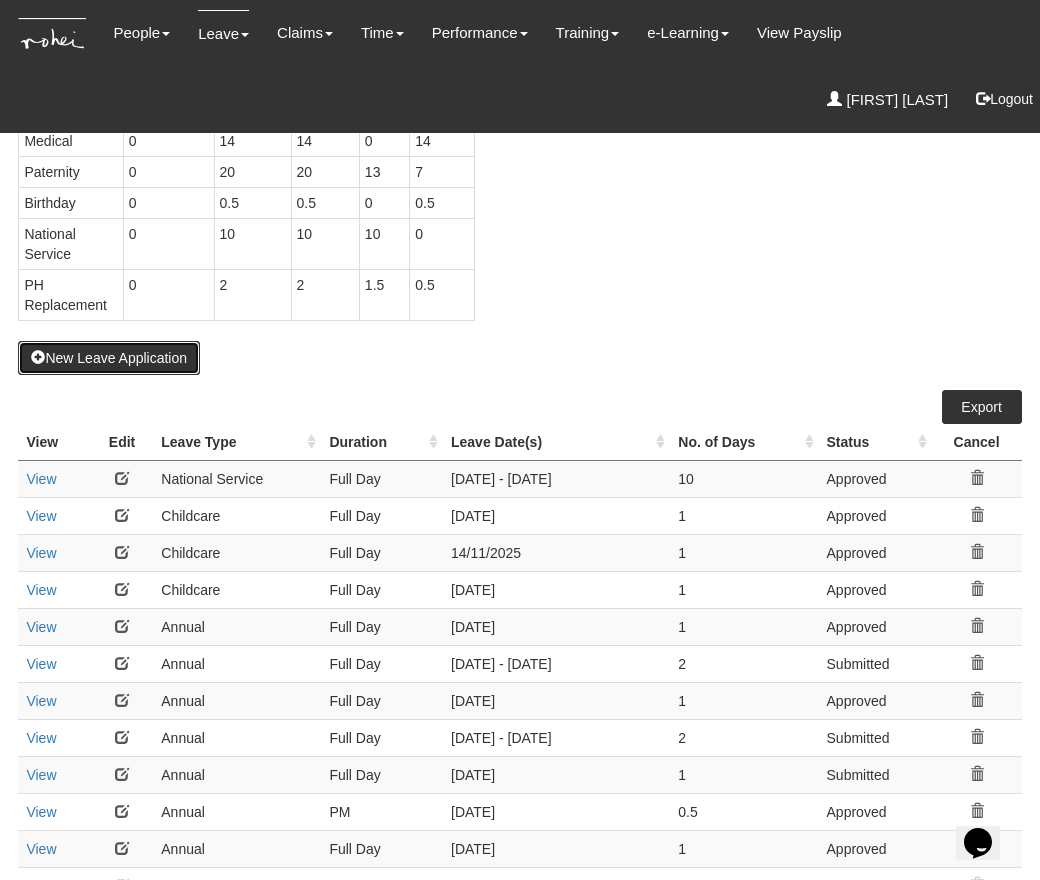 click on "New Leave Application" at bounding box center [109, 358] 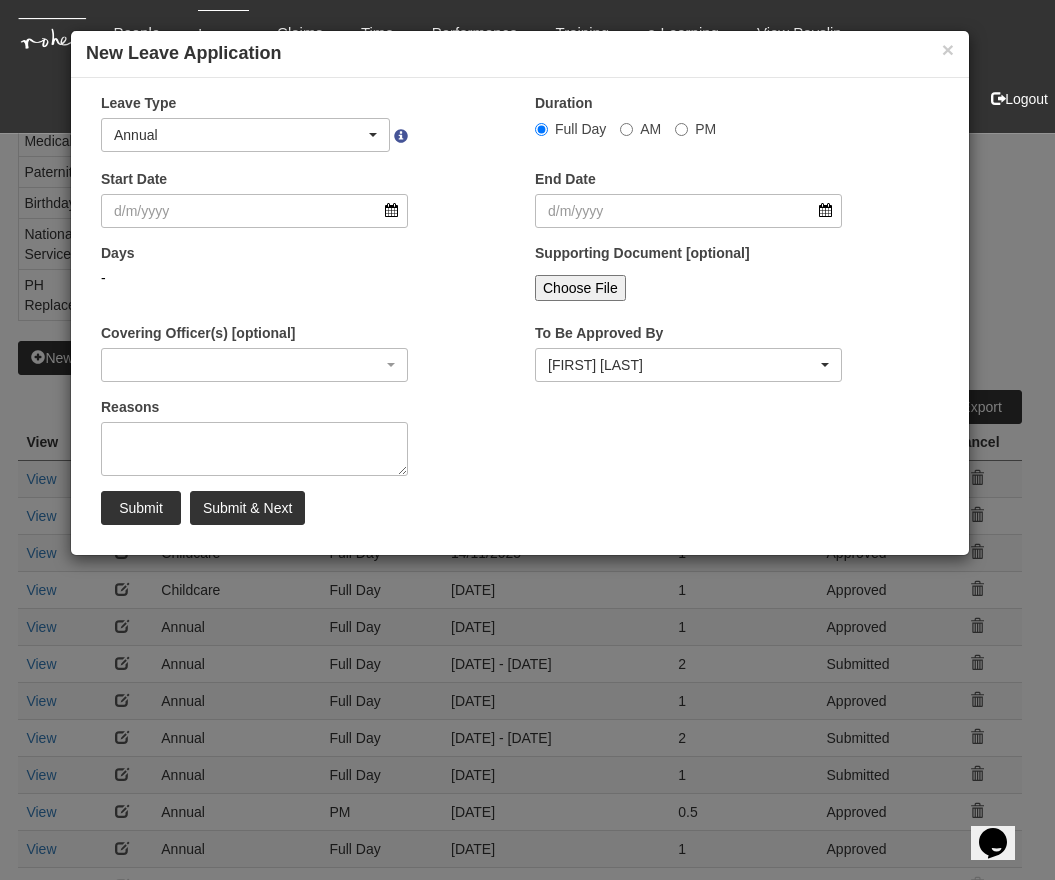 click on "× New Leave Application" at bounding box center [520, 54] 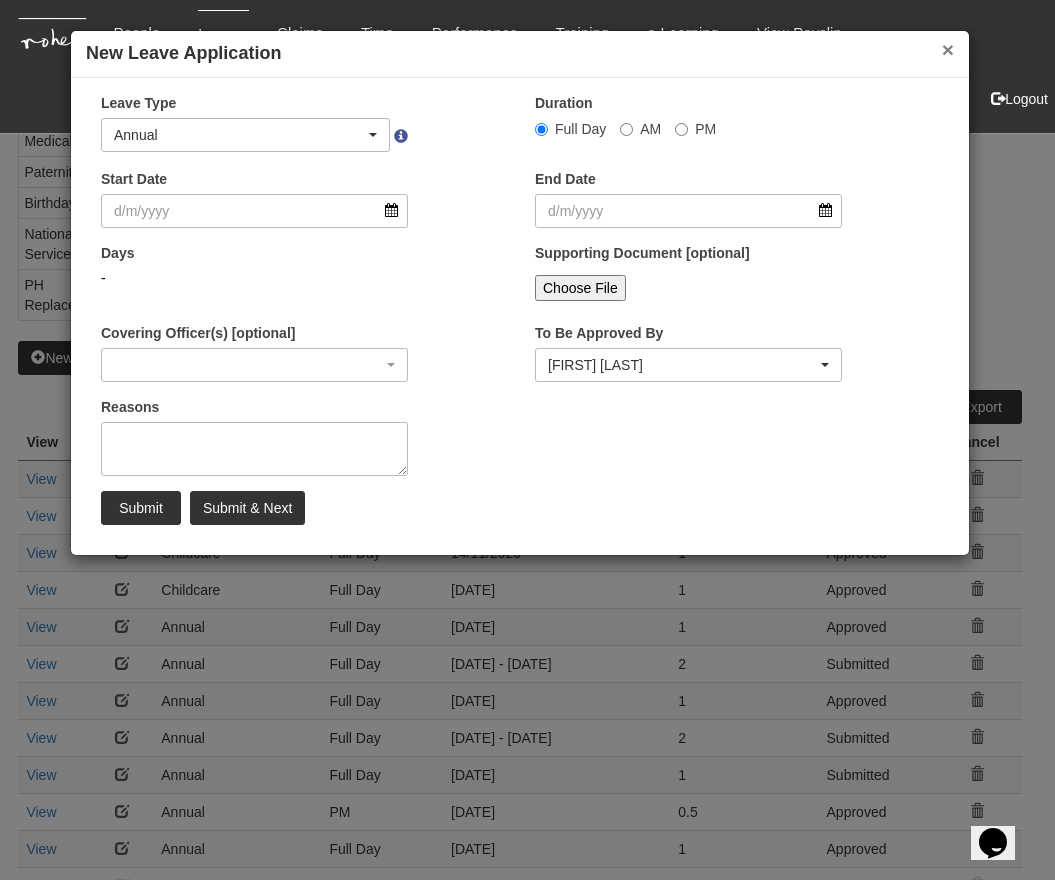 click on "×" at bounding box center (948, 49) 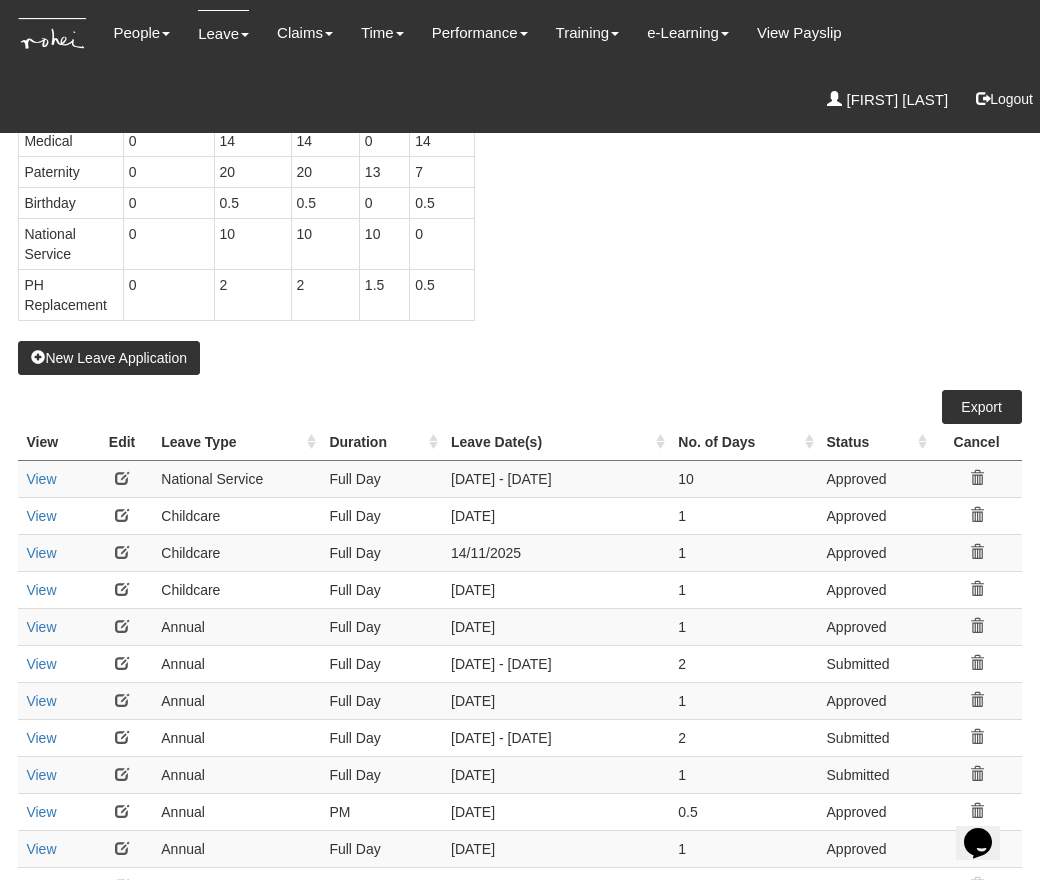 click on "Leave Balance
Leave Type
Carried Forward
Current Year
Total Quota
Taken
Balance
Annual
1.5
19
20.5
12
8.5" at bounding box center [504, 166] 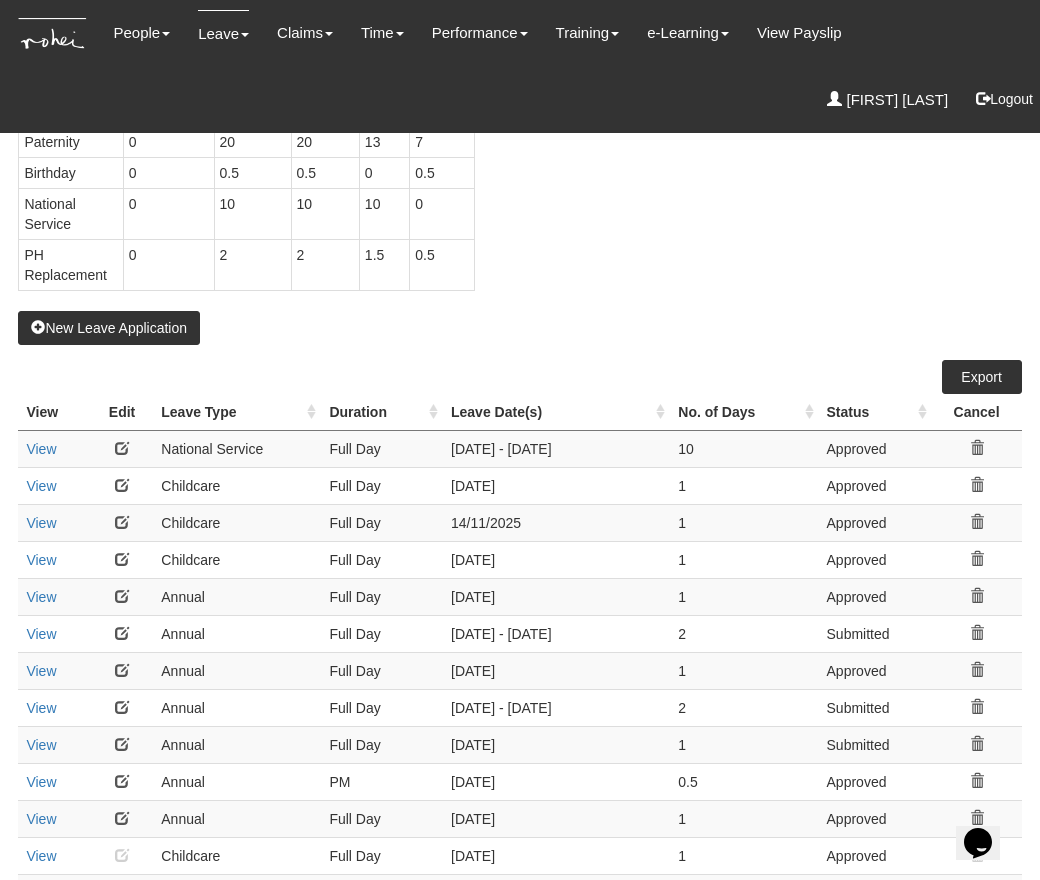 scroll, scrollTop: 232, scrollLeft: 0, axis: vertical 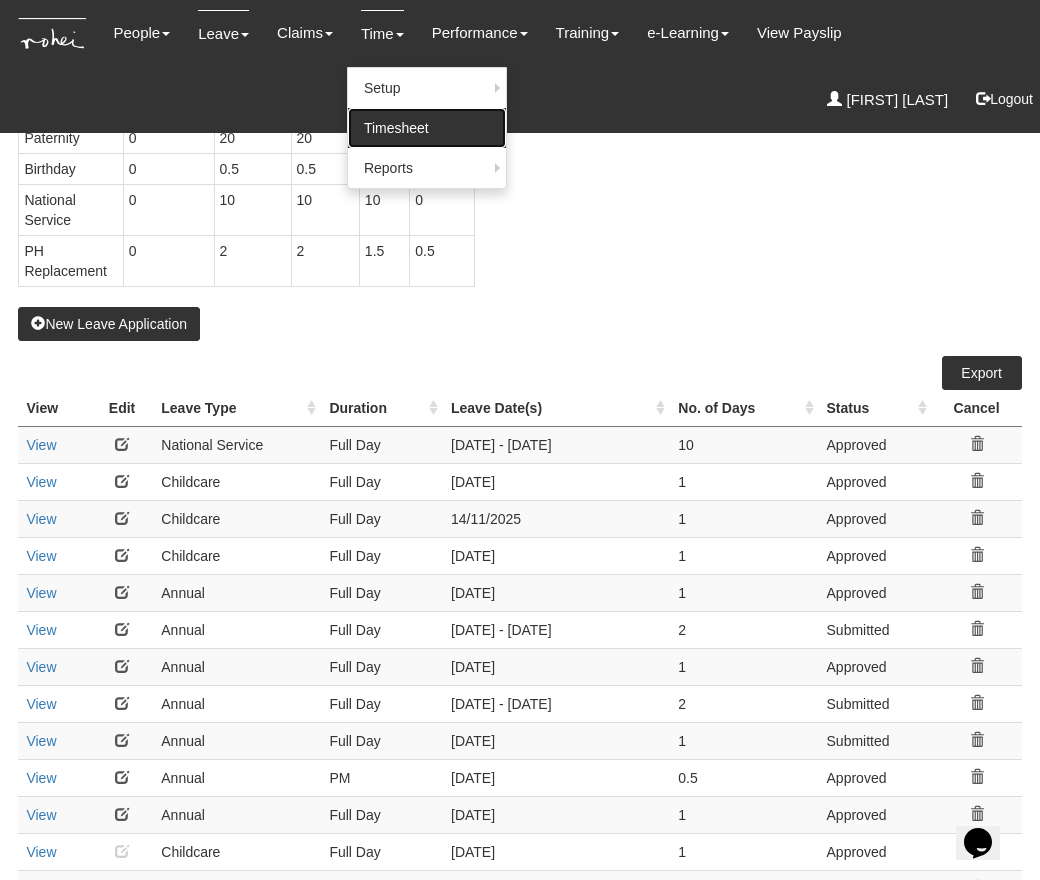 click on "Timesheet" at bounding box center [427, 128] 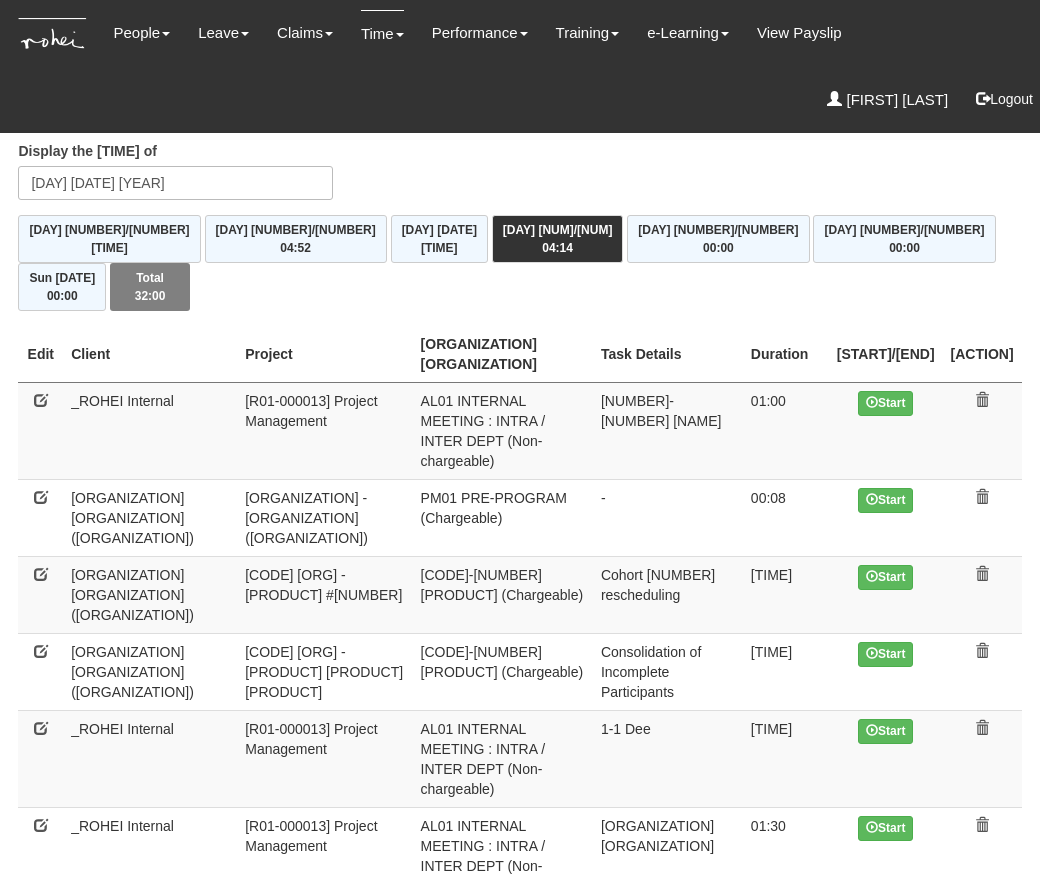 scroll, scrollTop: 0, scrollLeft: 0, axis: both 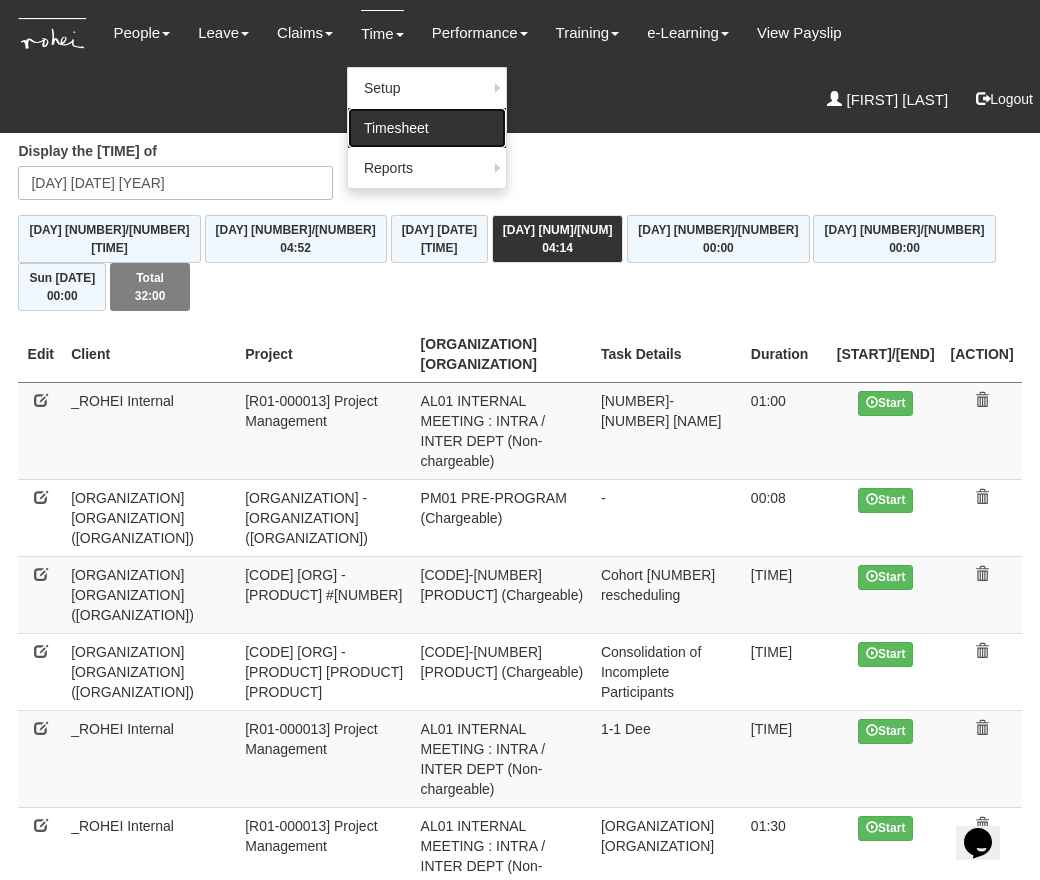 click on "Timesheet" at bounding box center [427, 128] 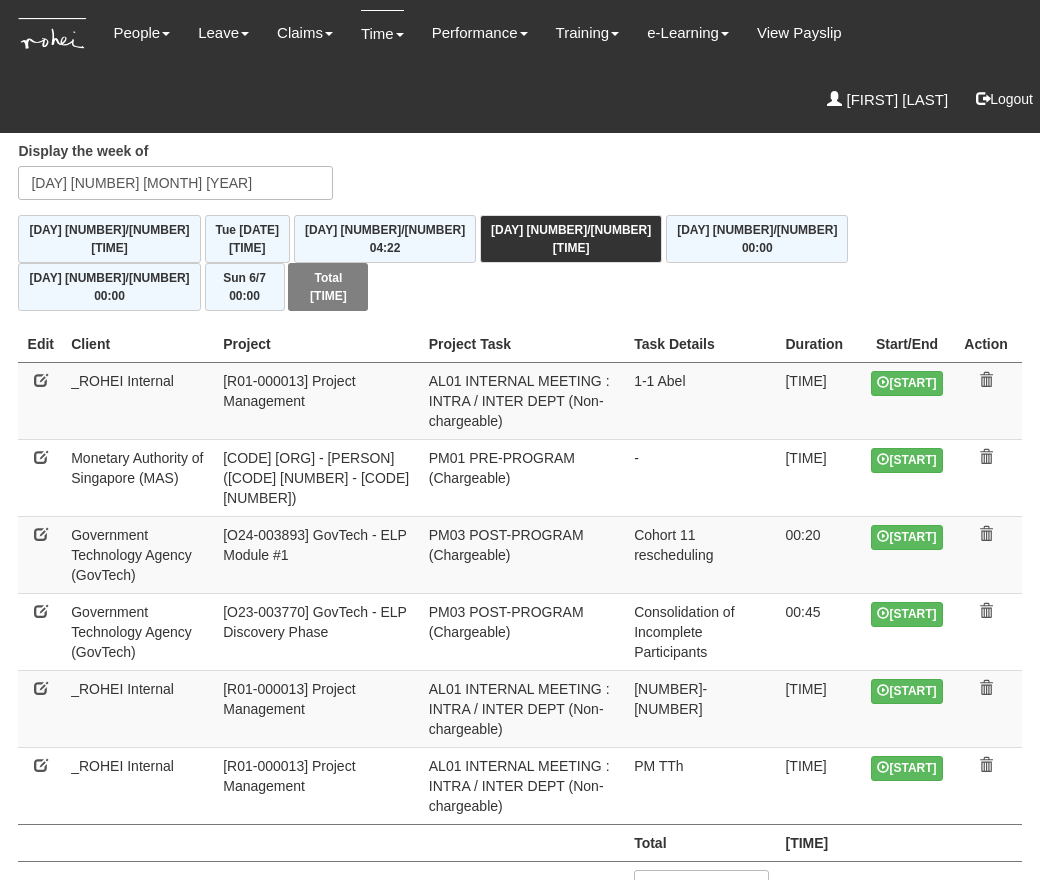 scroll, scrollTop: 0, scrollLeft: 0, axis: both 